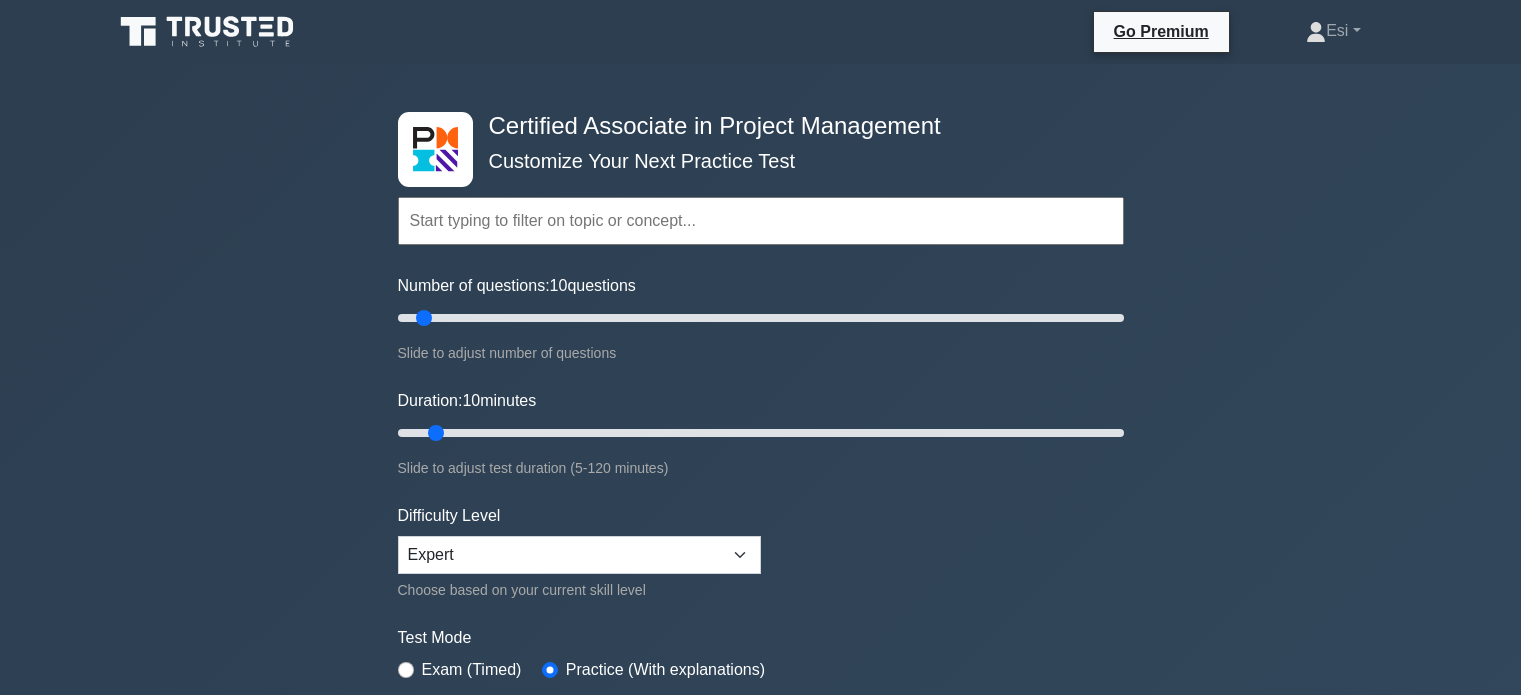 scroll, scrollTop: 0, scrollLeft: 0, axis: both 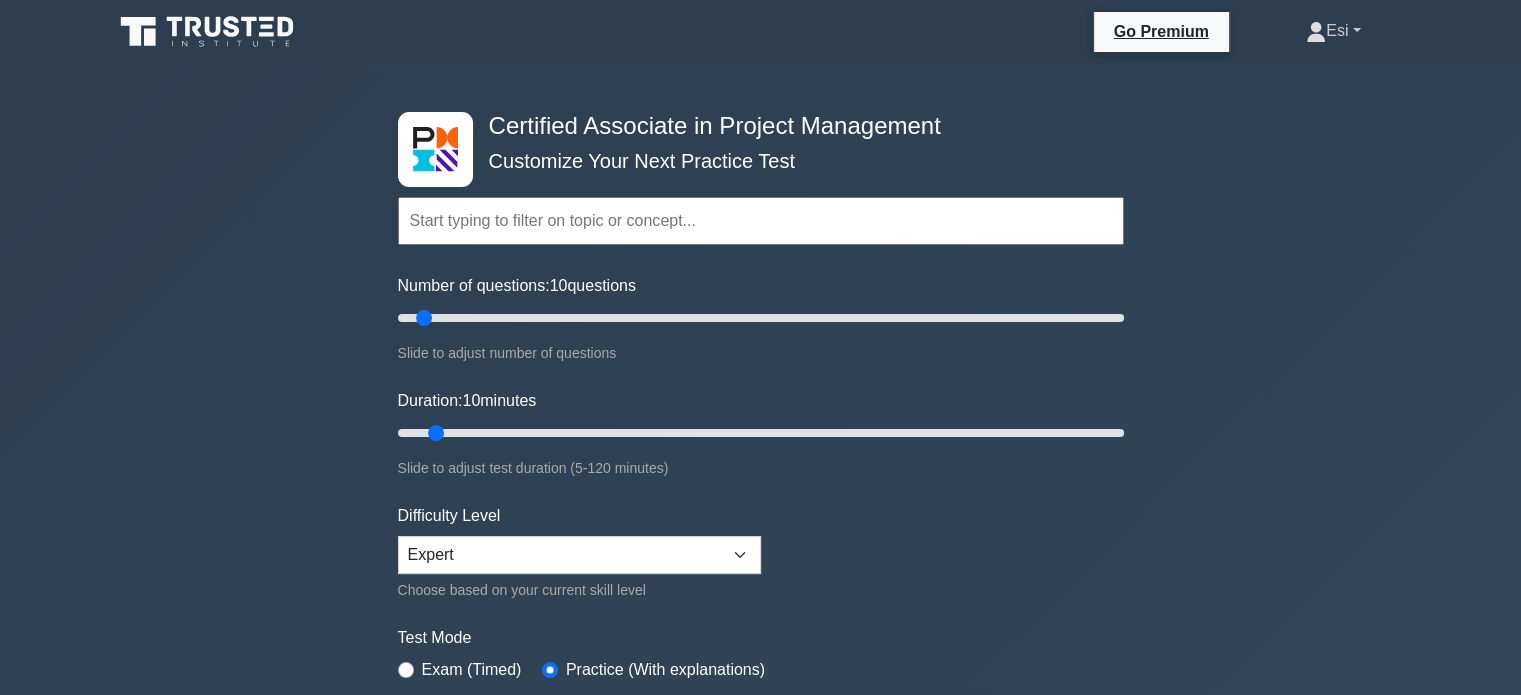 click on "Esi" at bounding box center [1333, 31] 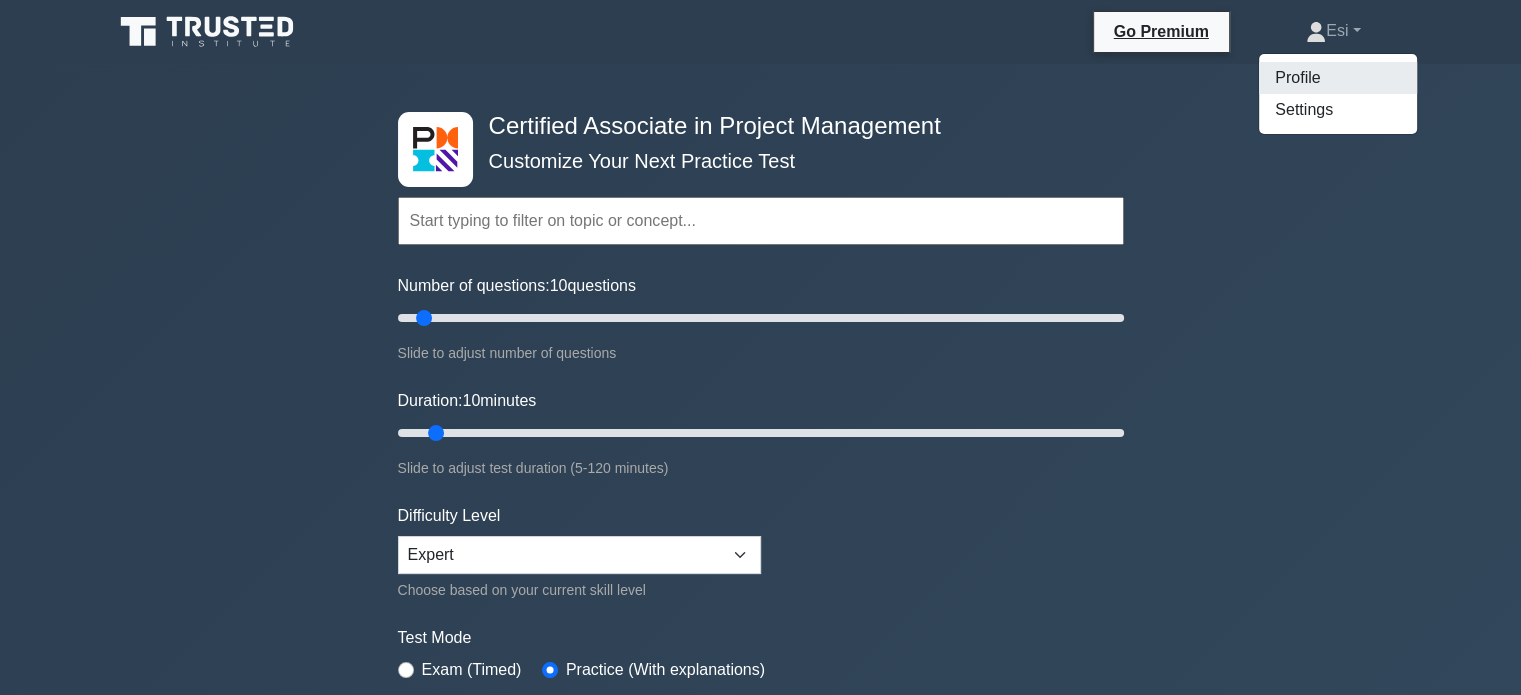 click on "Profile" at bounding box center [1338, 78] 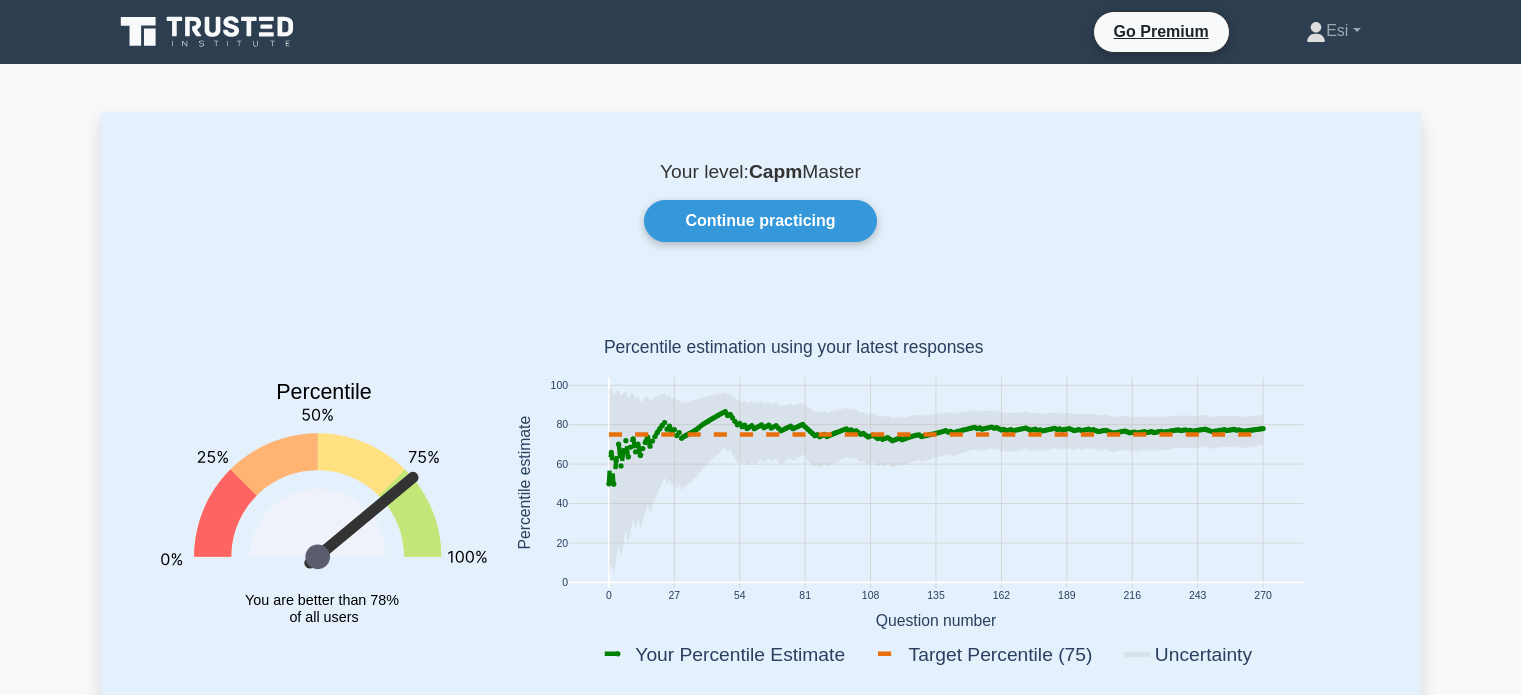 scroll, scrollTop: 0, scrollLeft: 0, axis: both 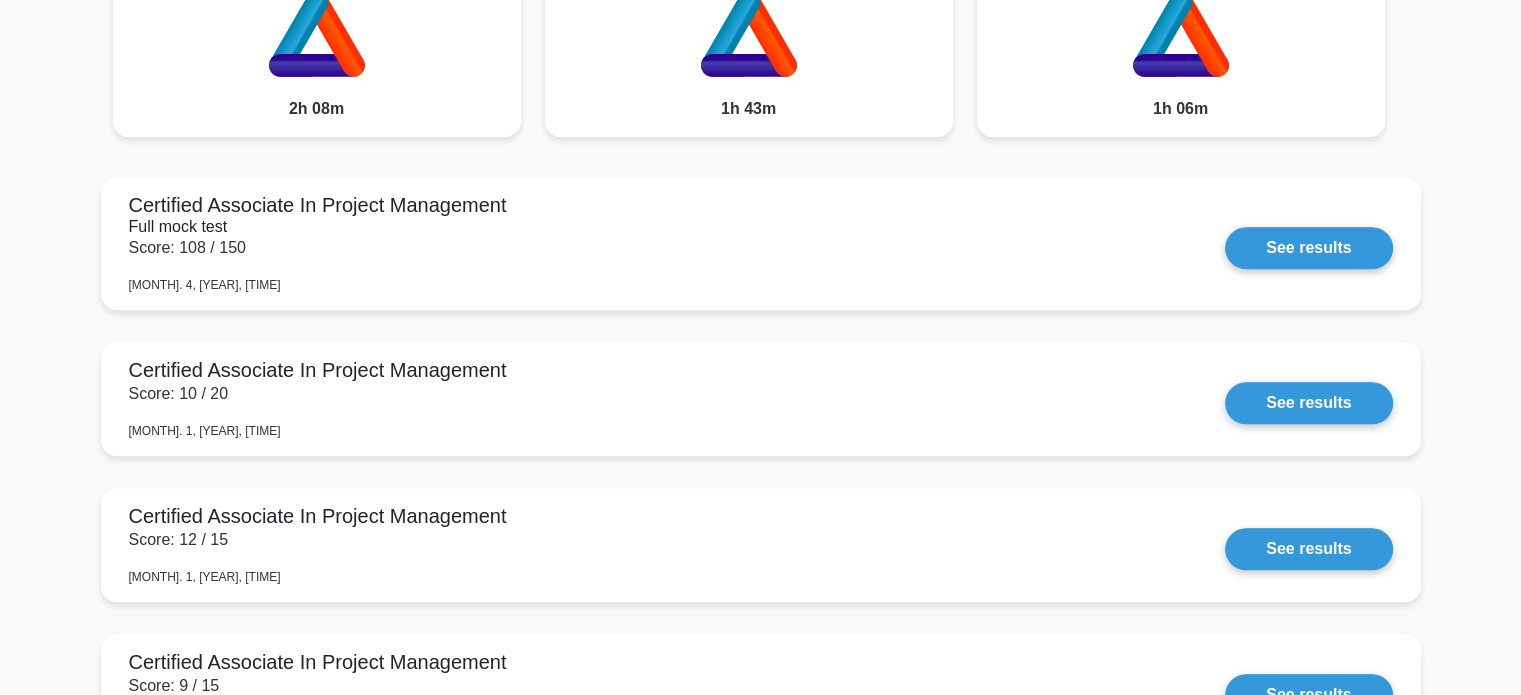 click on "Your level:
Capm  Master
Continue practicing
Percentile
You are better than 78%
of all  users
0 27 54 81 108 135 162 189 216 243 270 0 20 40 60 80 100" at bounding box center (760, 683) 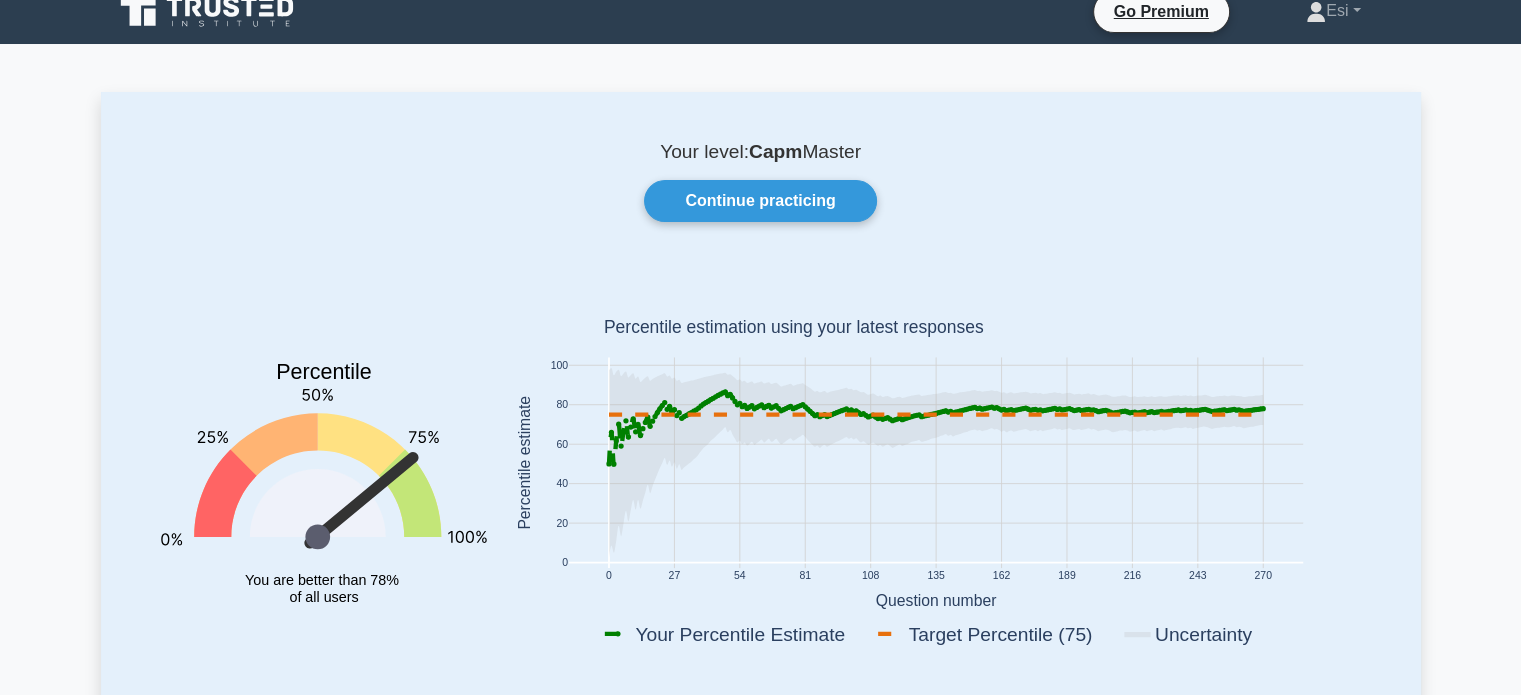 scroll, scrollTop: 0, scrollLeft: 0, axis: both 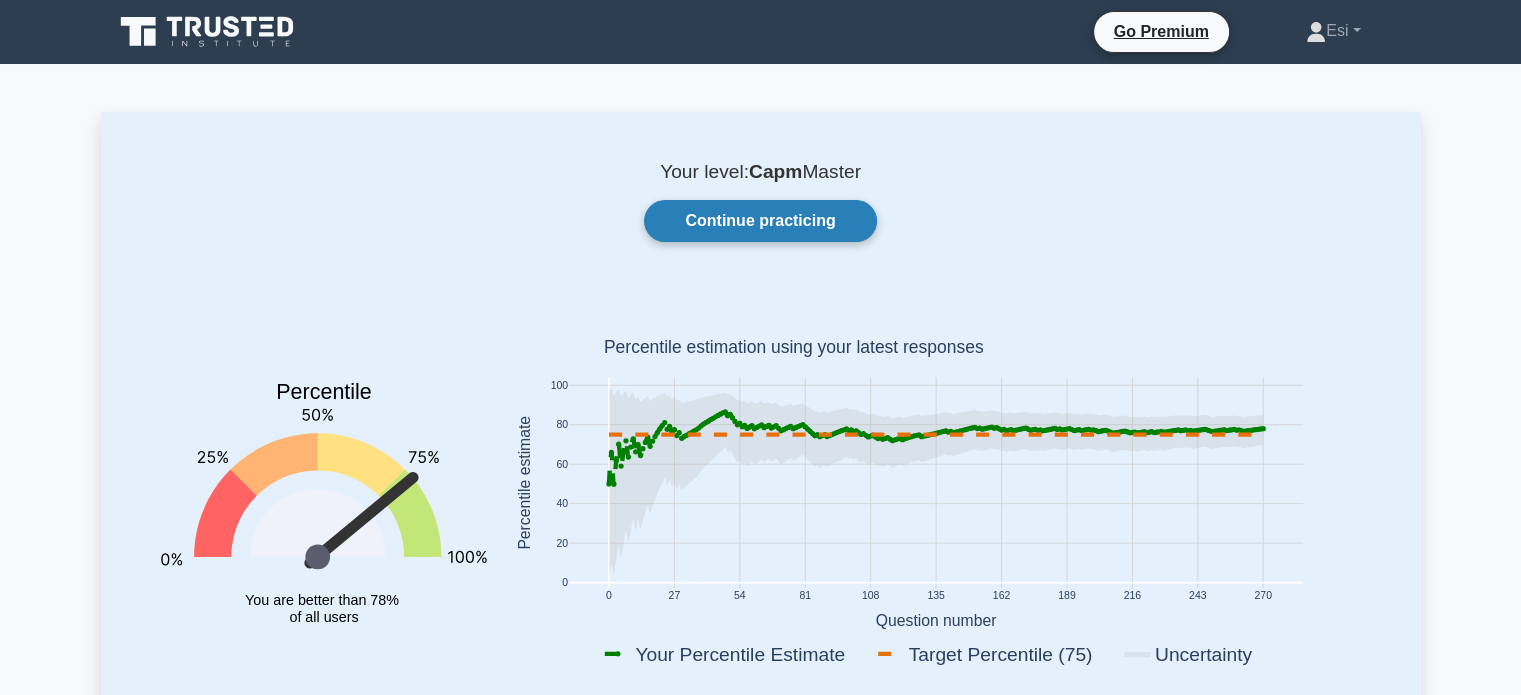 click on "Continue practicing" at bounding box center [760, 221] 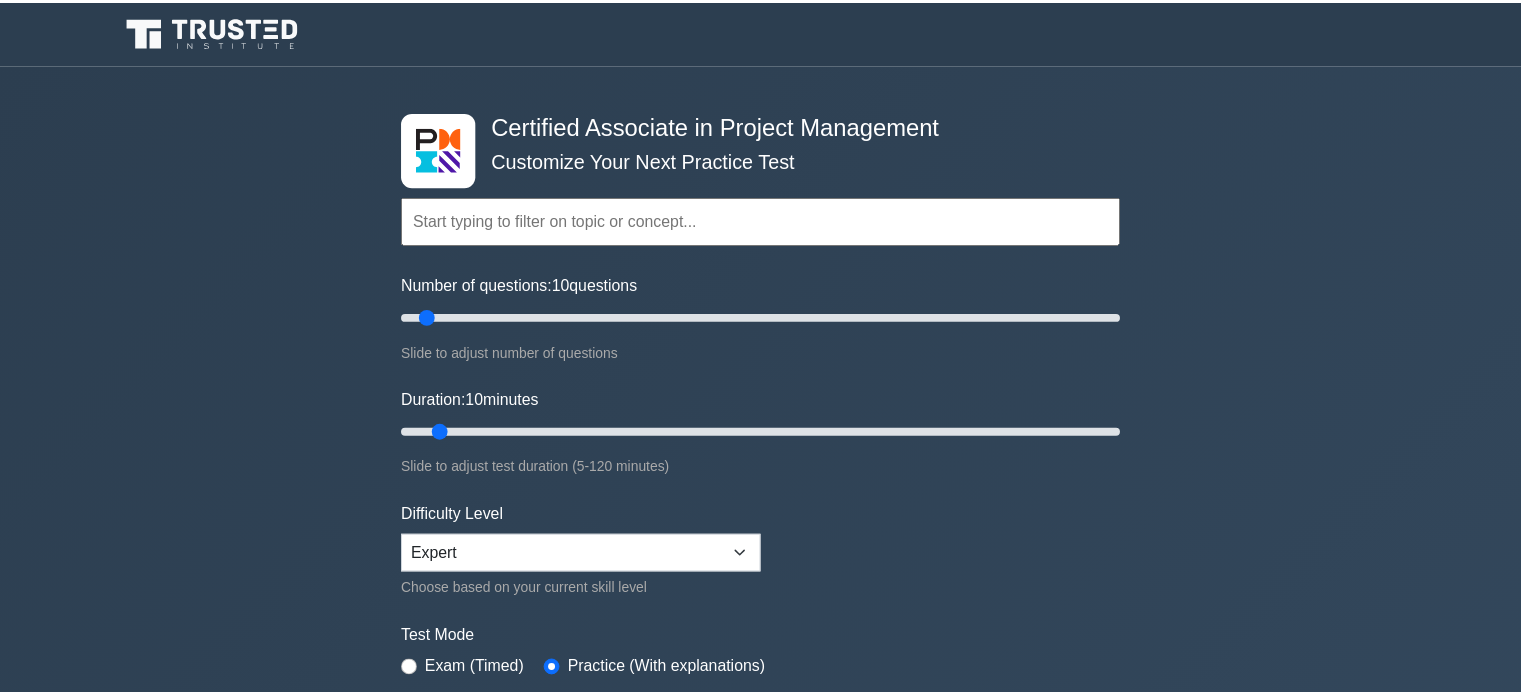 scroll, scrollTop: 0, scrollLeft: 0, axis: both 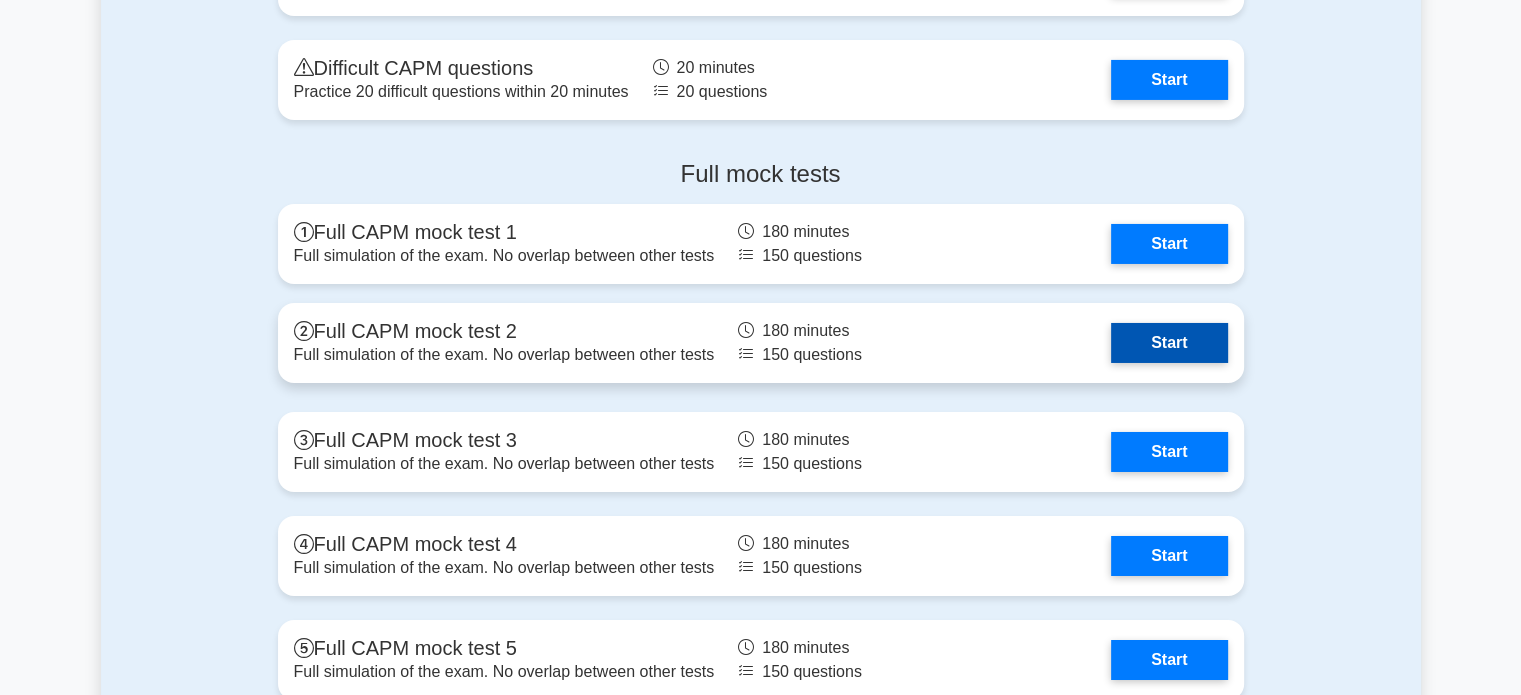 click on "Start" at bounding box center (1169, 343) 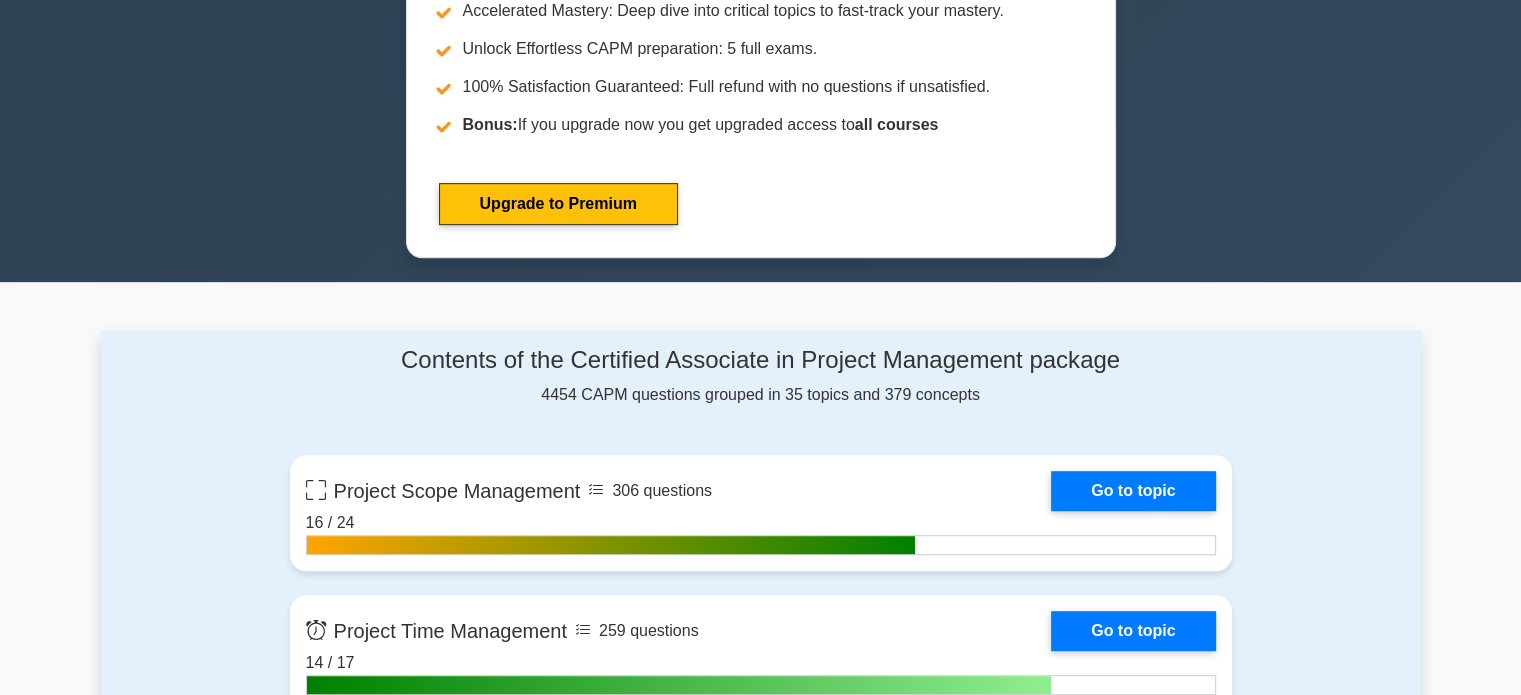 scroll, scrollTop: 0, scrollLeft: 0, axis: both 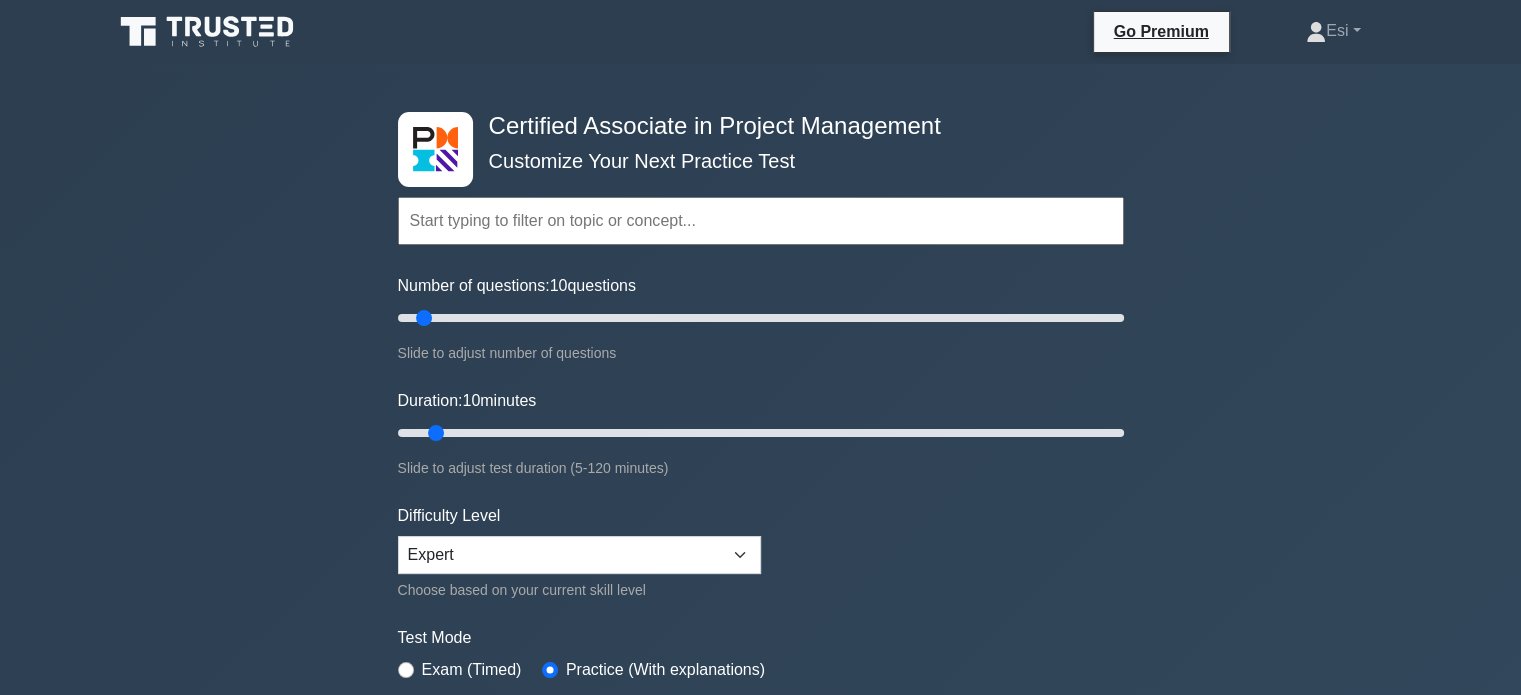 click 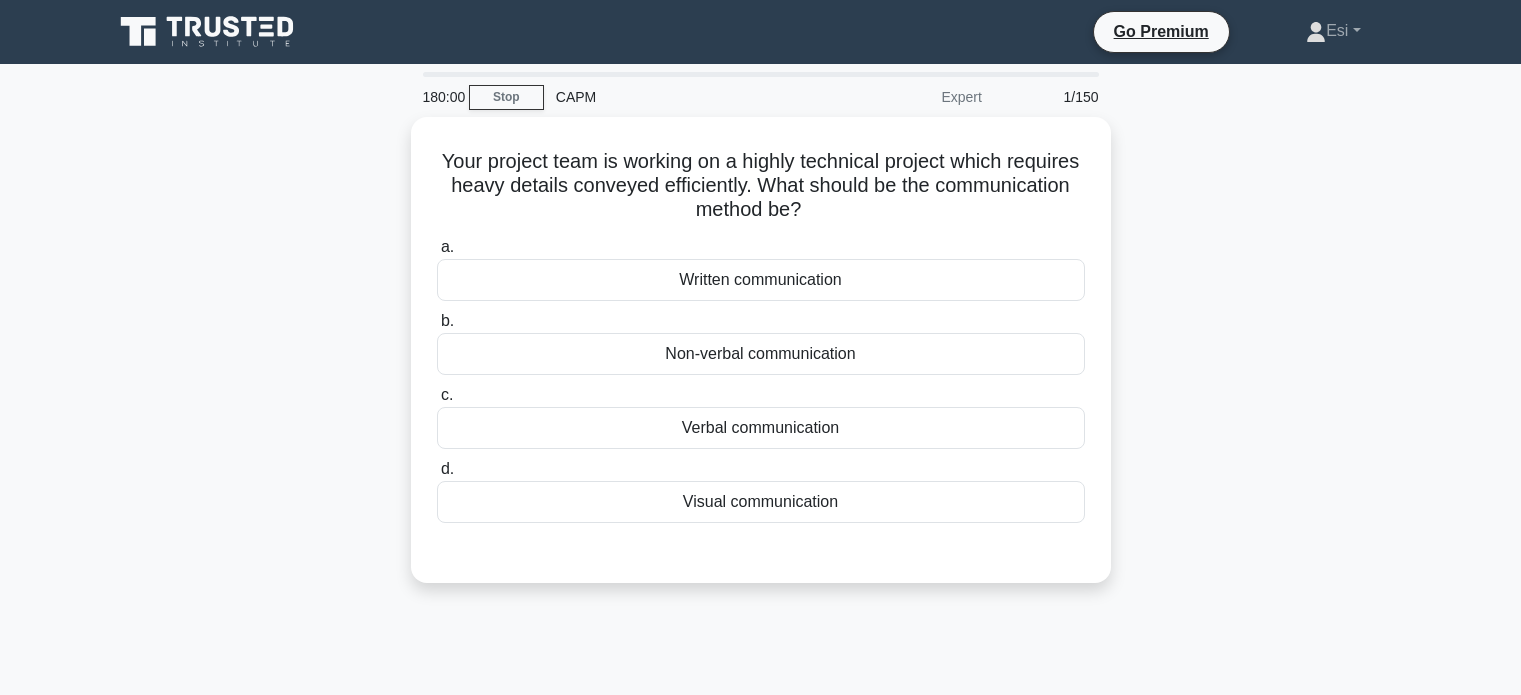 scroll, scrollTop: 0, scrollLeft: 0, axis: both 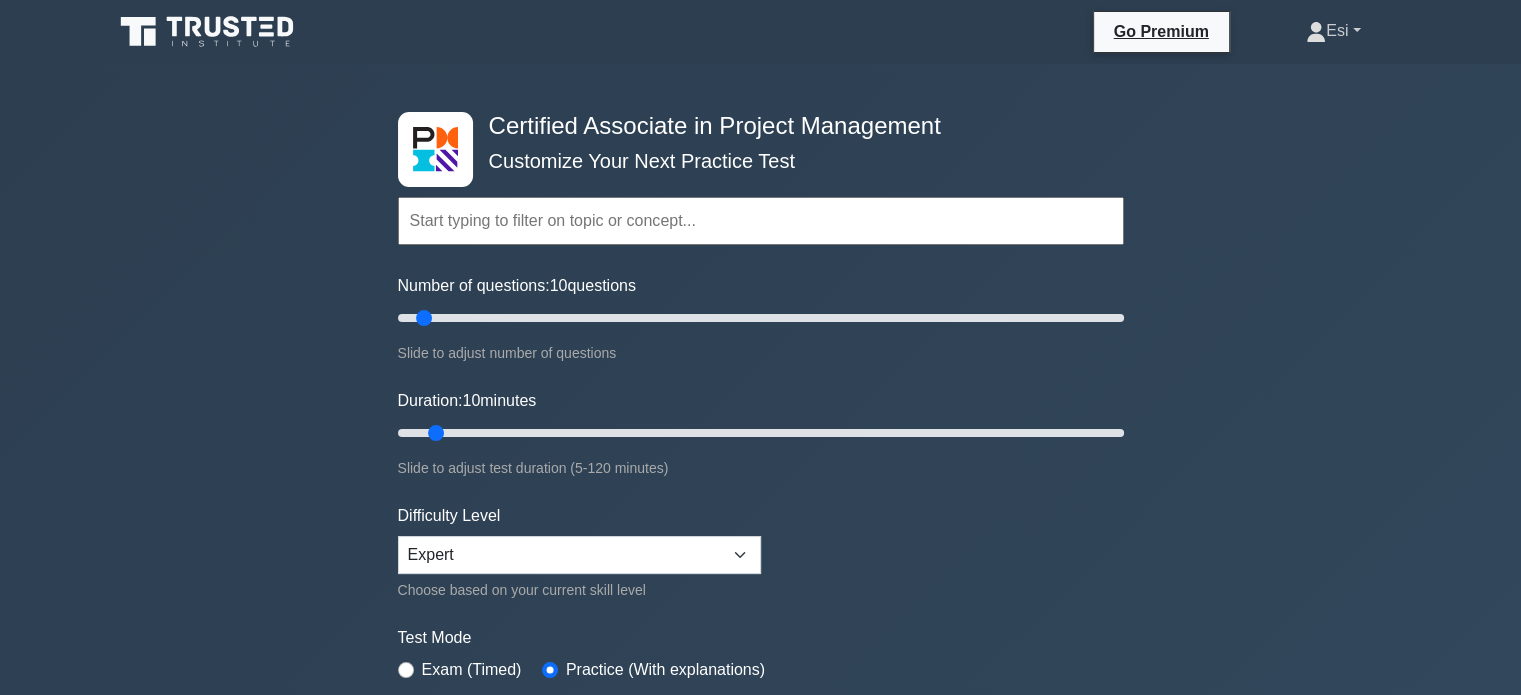 click on "Esi" at bounding box center (1333, 31) 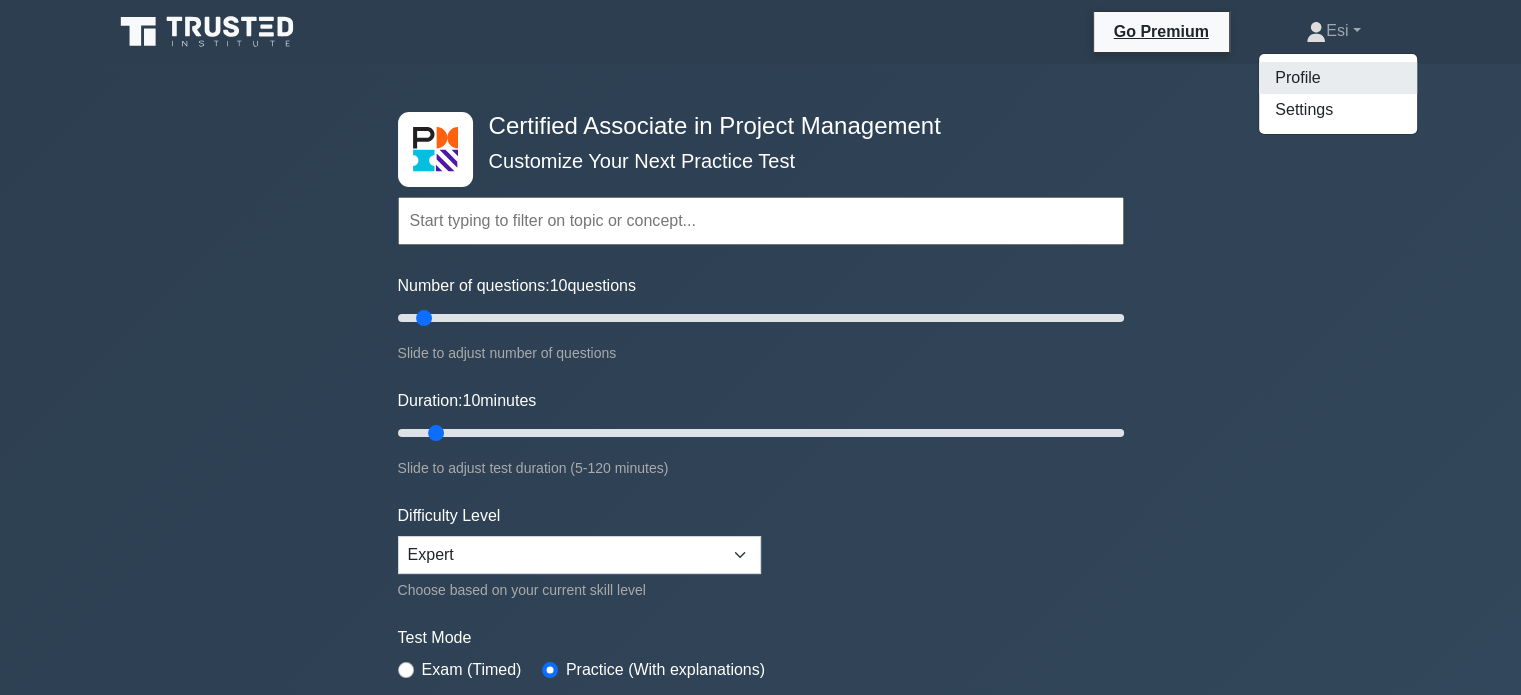 click on "Profile" at bounding box center (1338, 78) 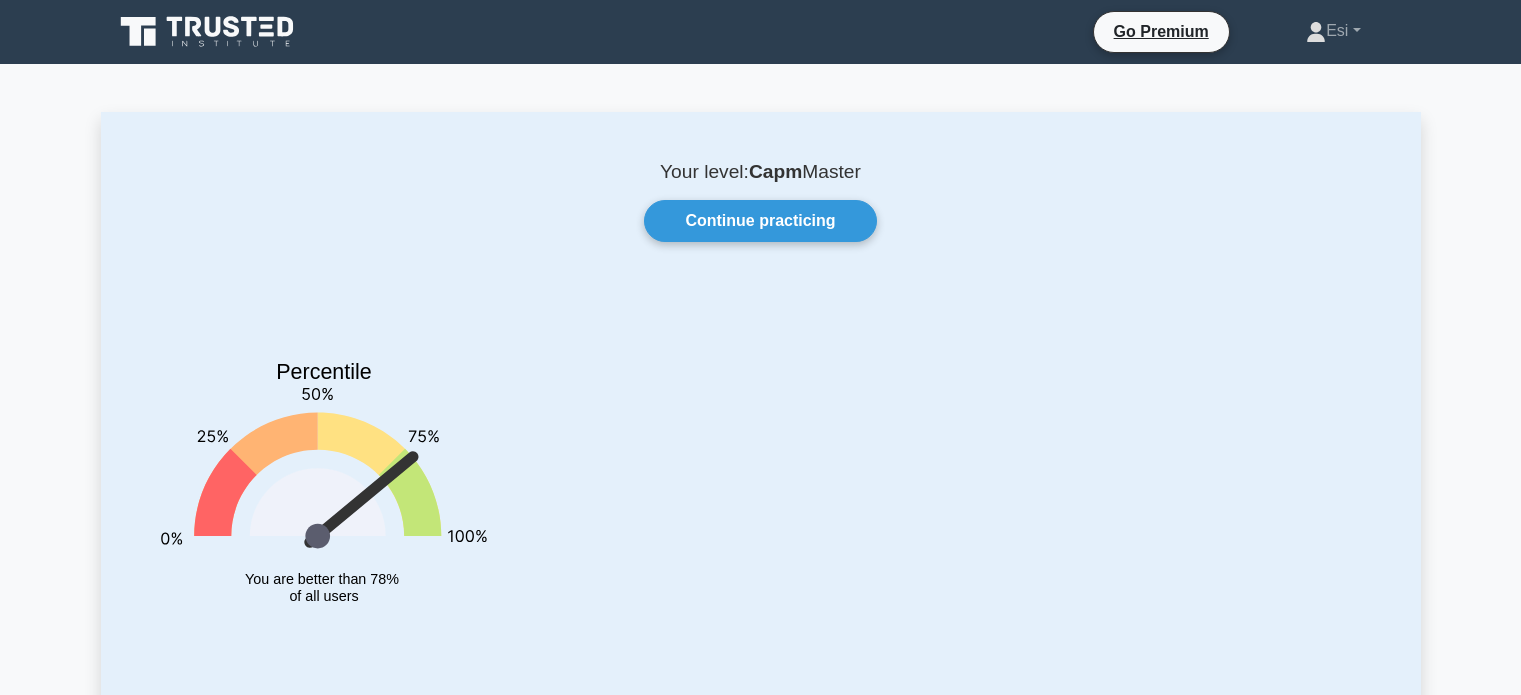 scroll, scrollTop: 0, scrollLeft: 0, axis: both 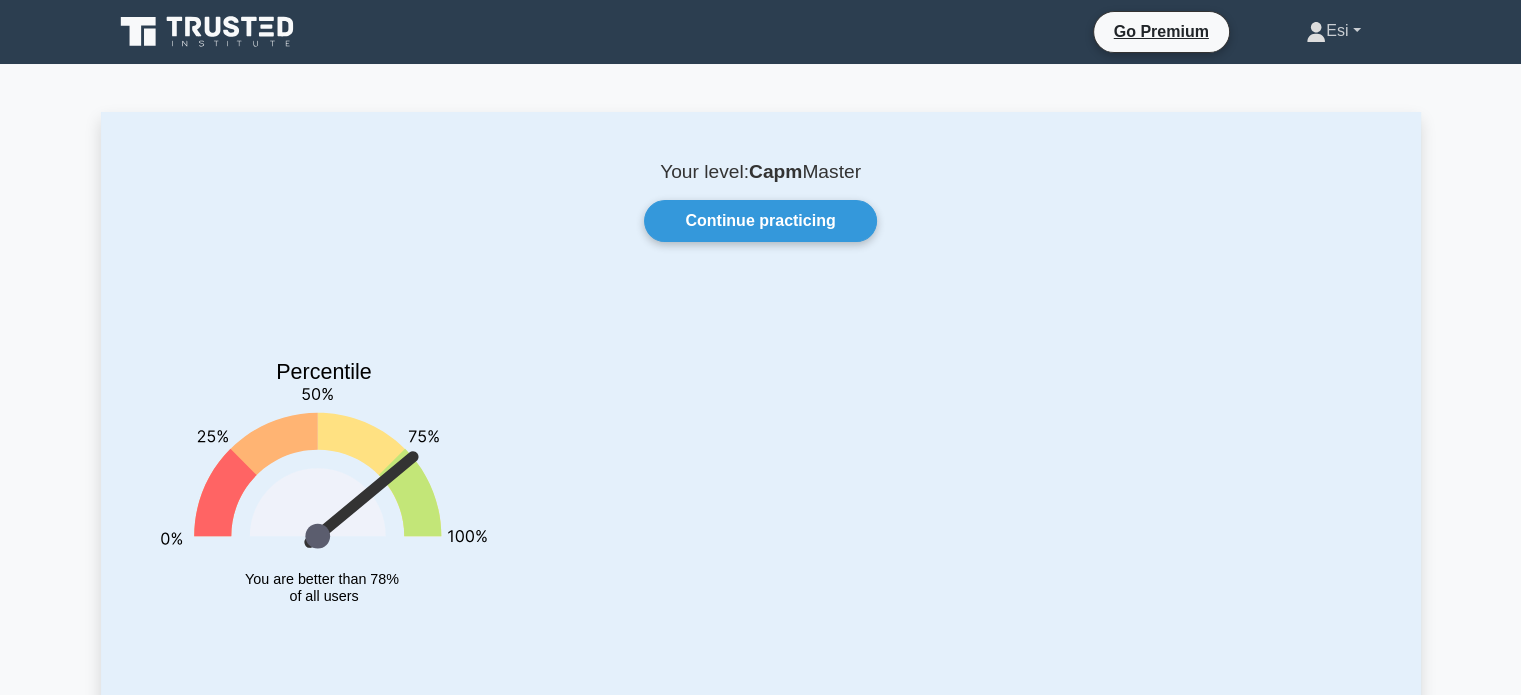 click on "Esi" at bounding box center (1333, 31) 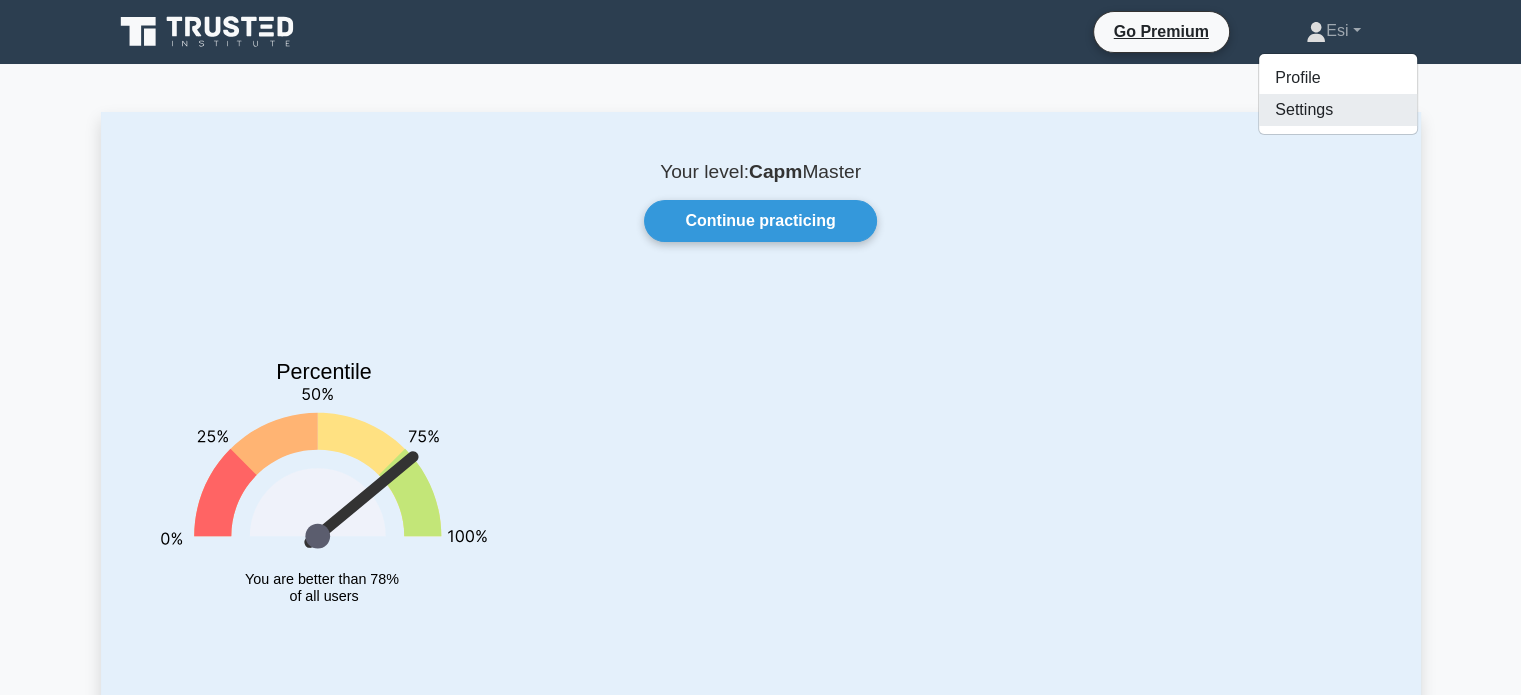 click on "Settings" at bounding box center (1338, 110) 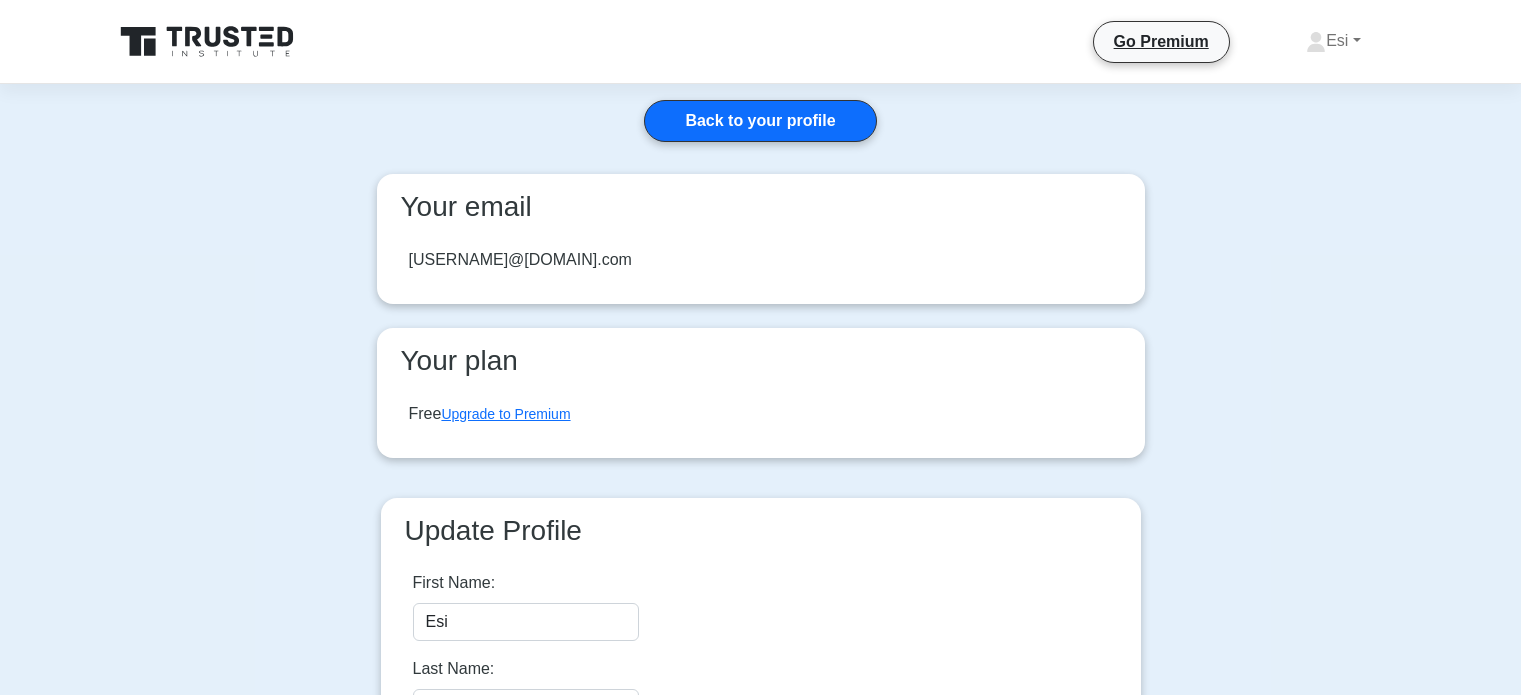 scroll, scrollTop: 0, scrollLeft: 0, axis: both 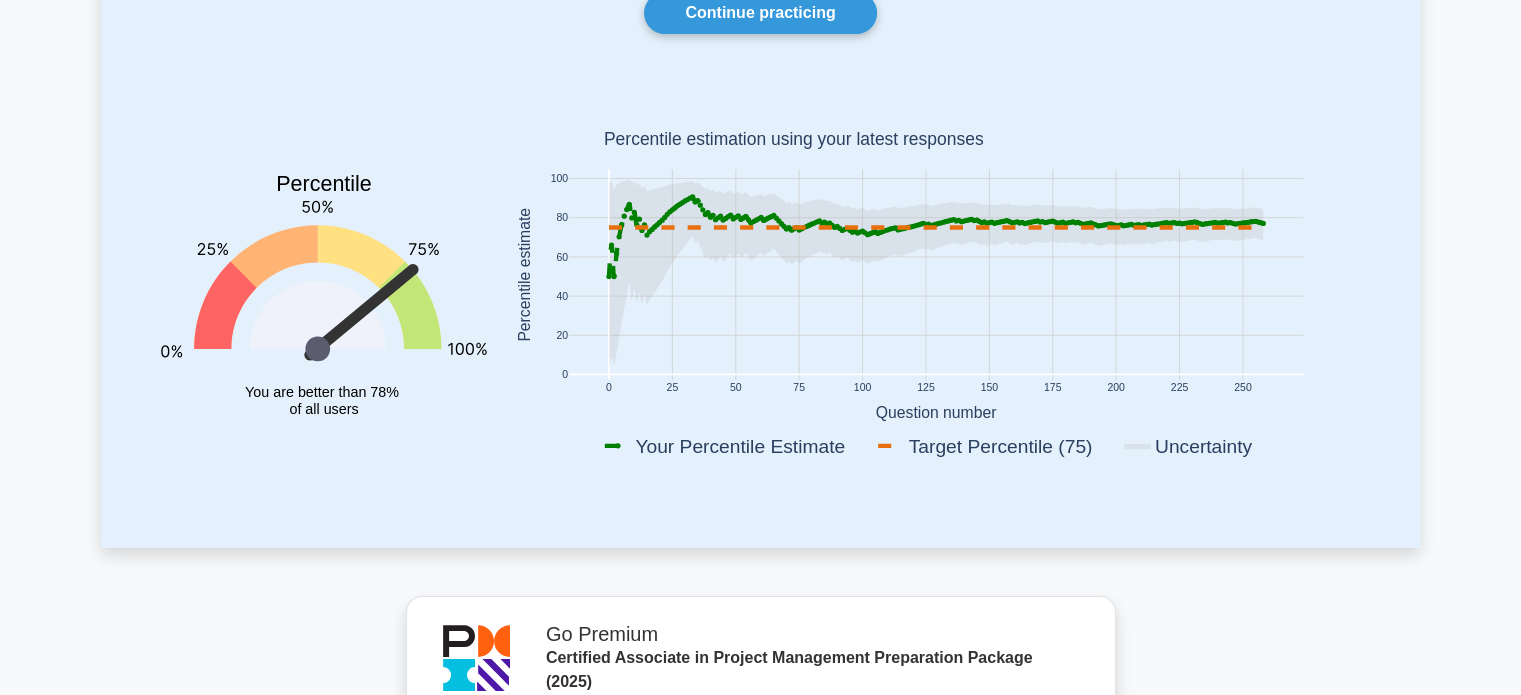 click 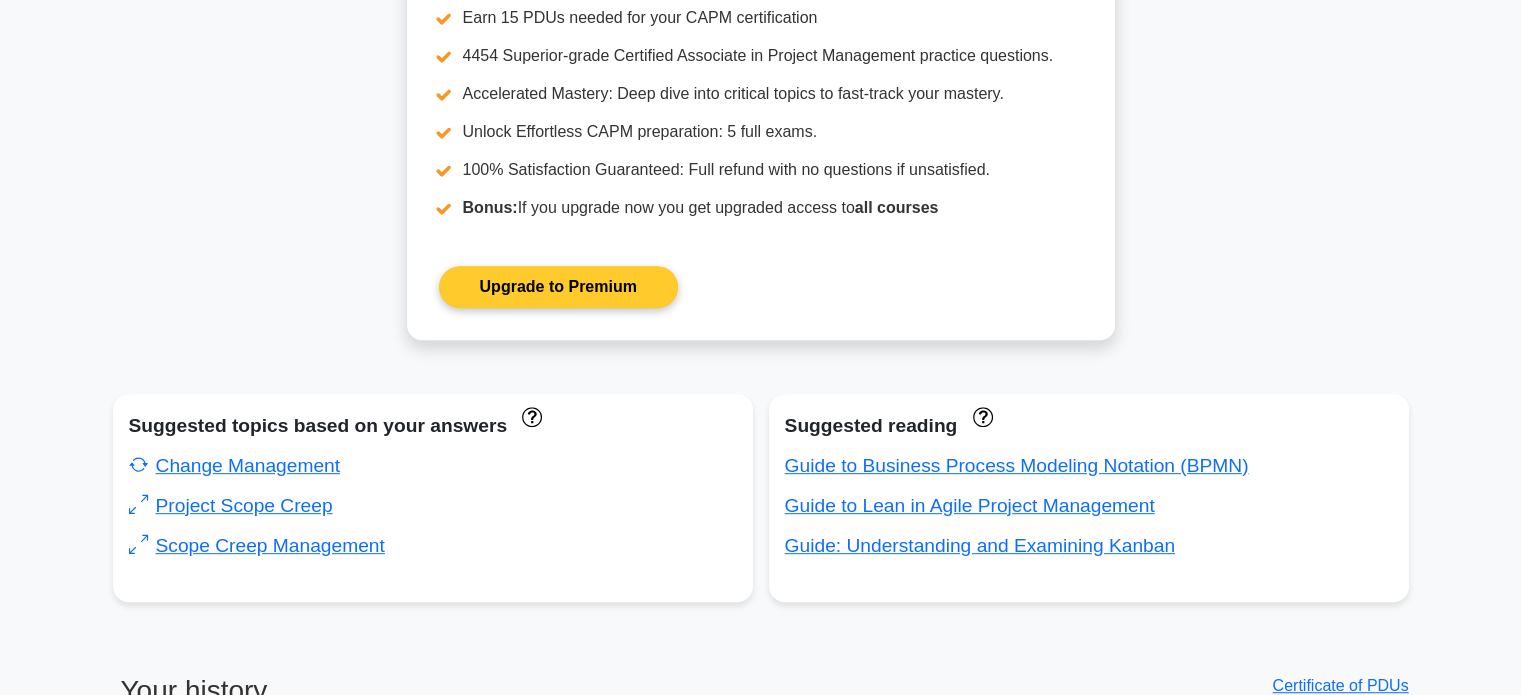 scroll, scrollTop: 886, scrollLeft: 0, axis: vertical 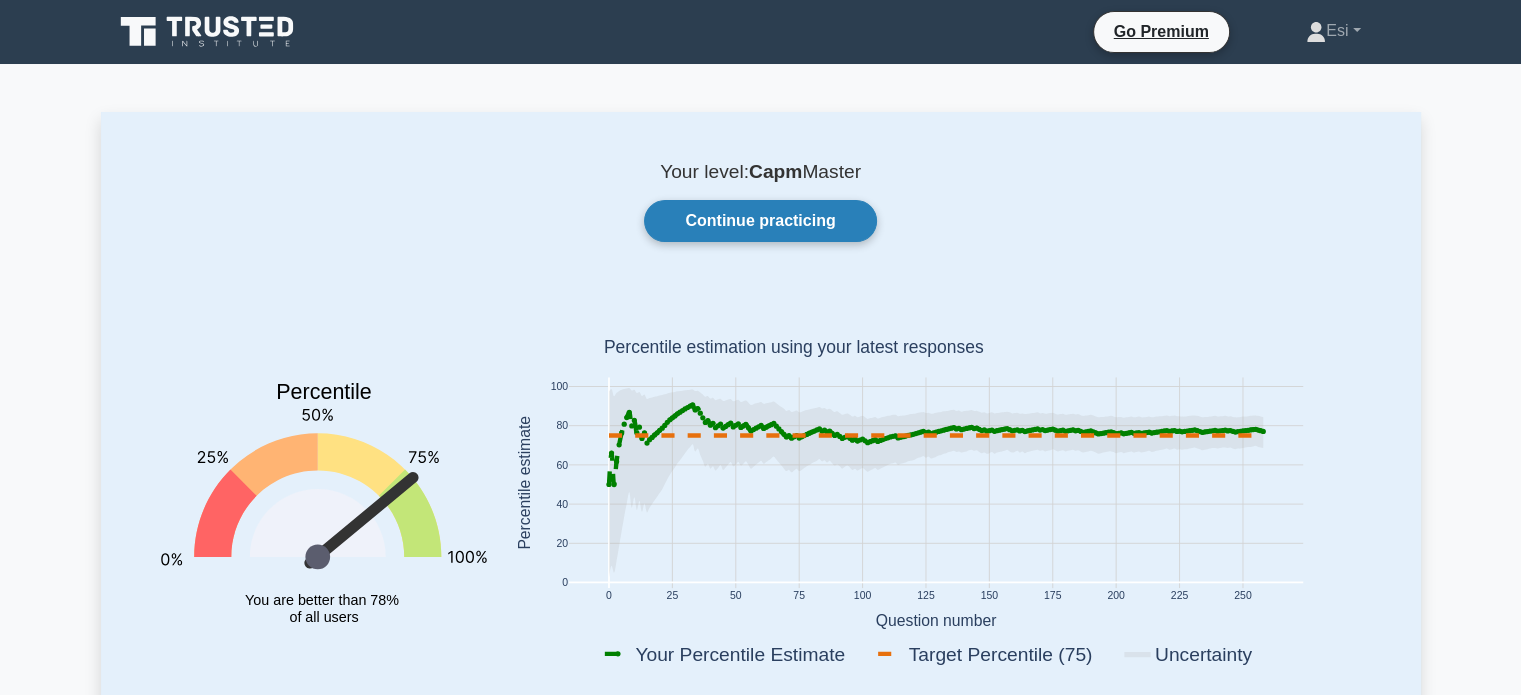 click on "Continue practicing" at bounding box center (760, 221) 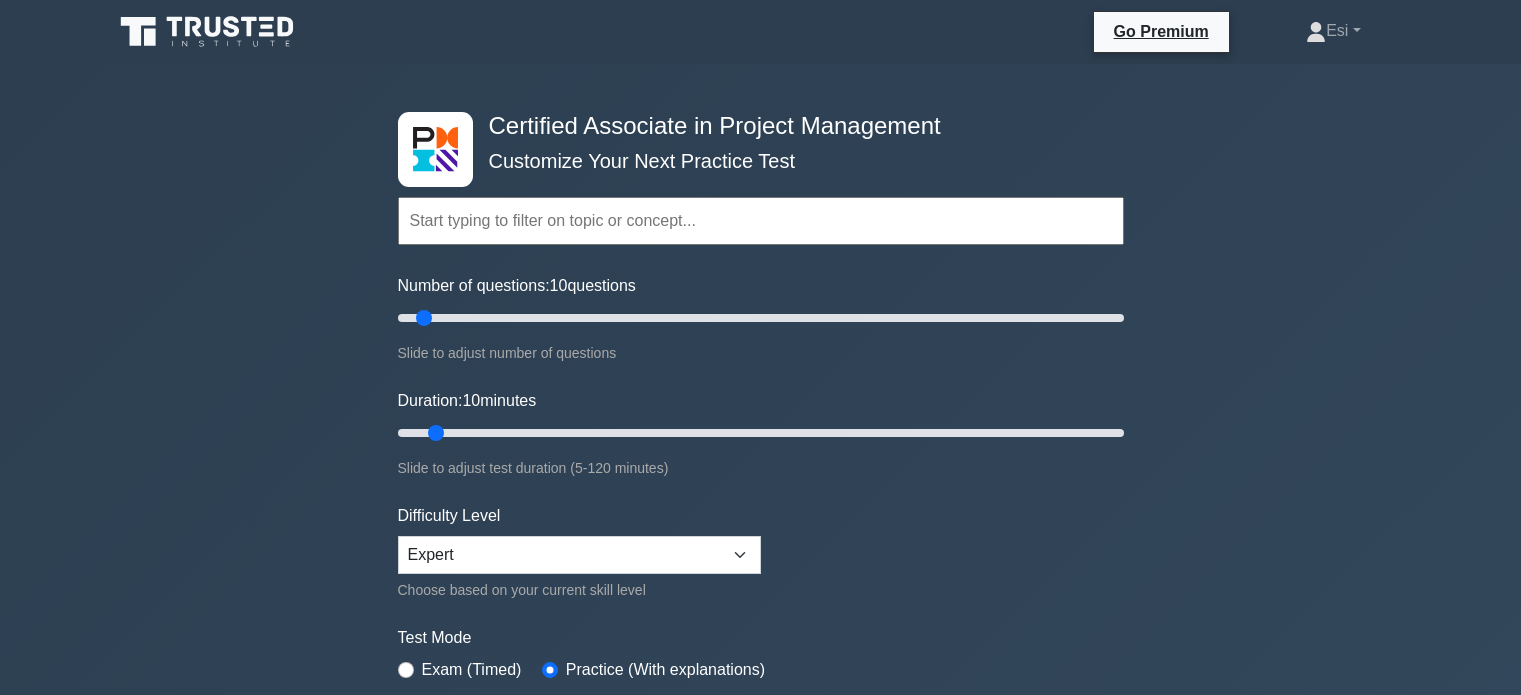 scroll, scrollTop: 0, scrollLeft: 0, axis: both 